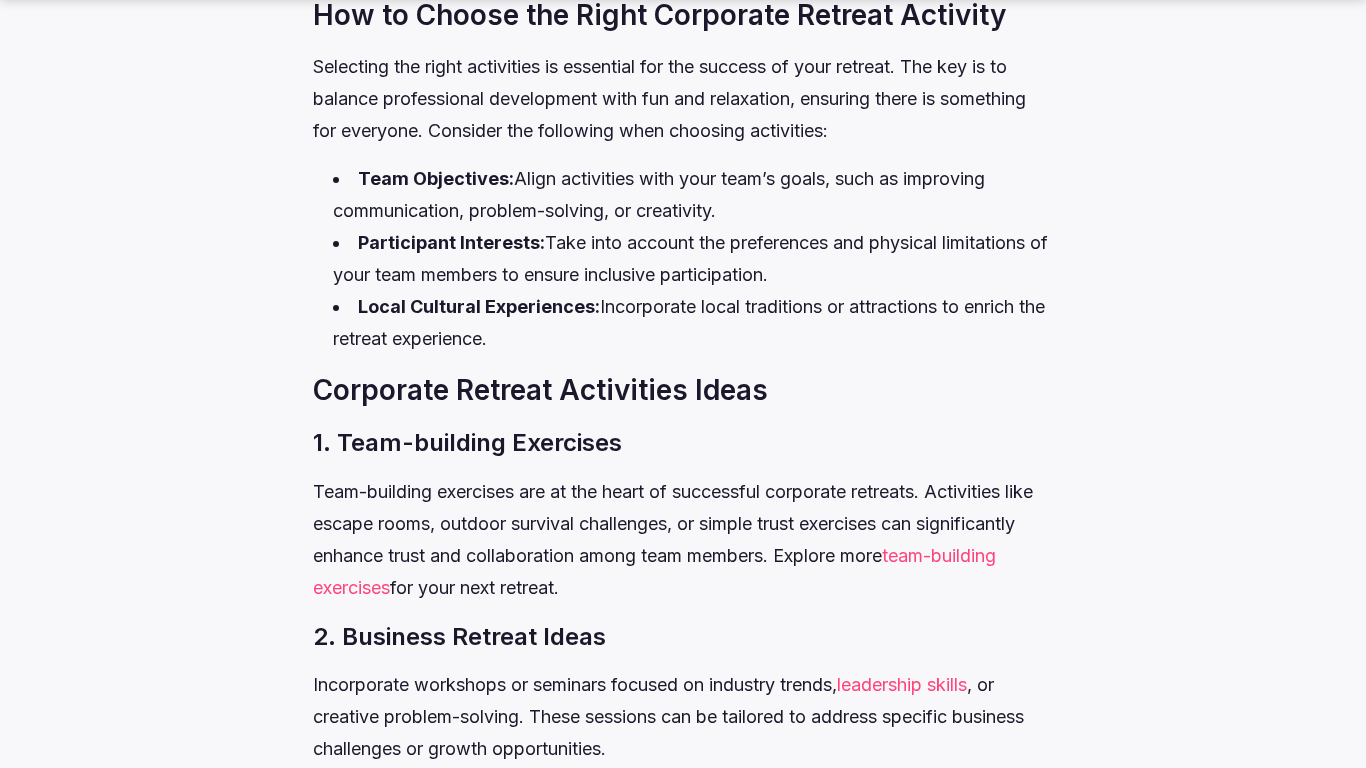scroll, scrollTop: 2844, scrollLeft: 0, axis: vertical 